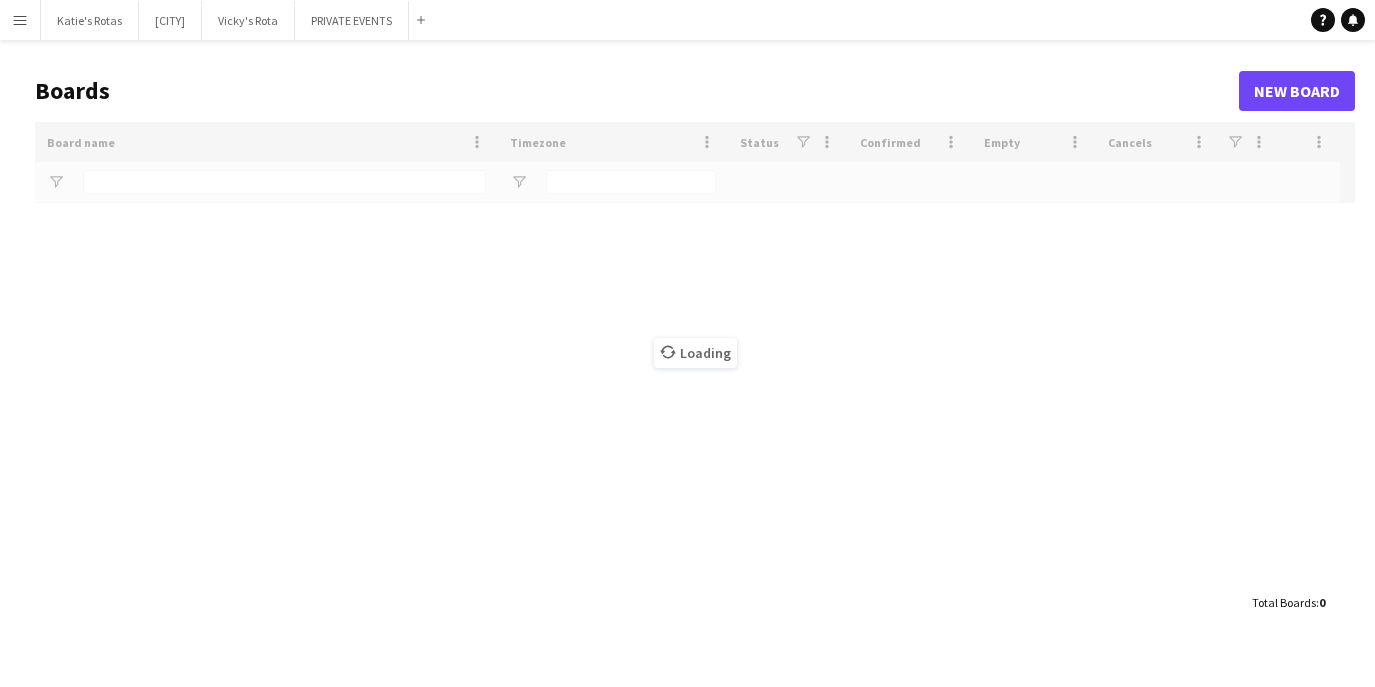 scroll, scrollTop: 0, scrollLeft: 0, axis: both 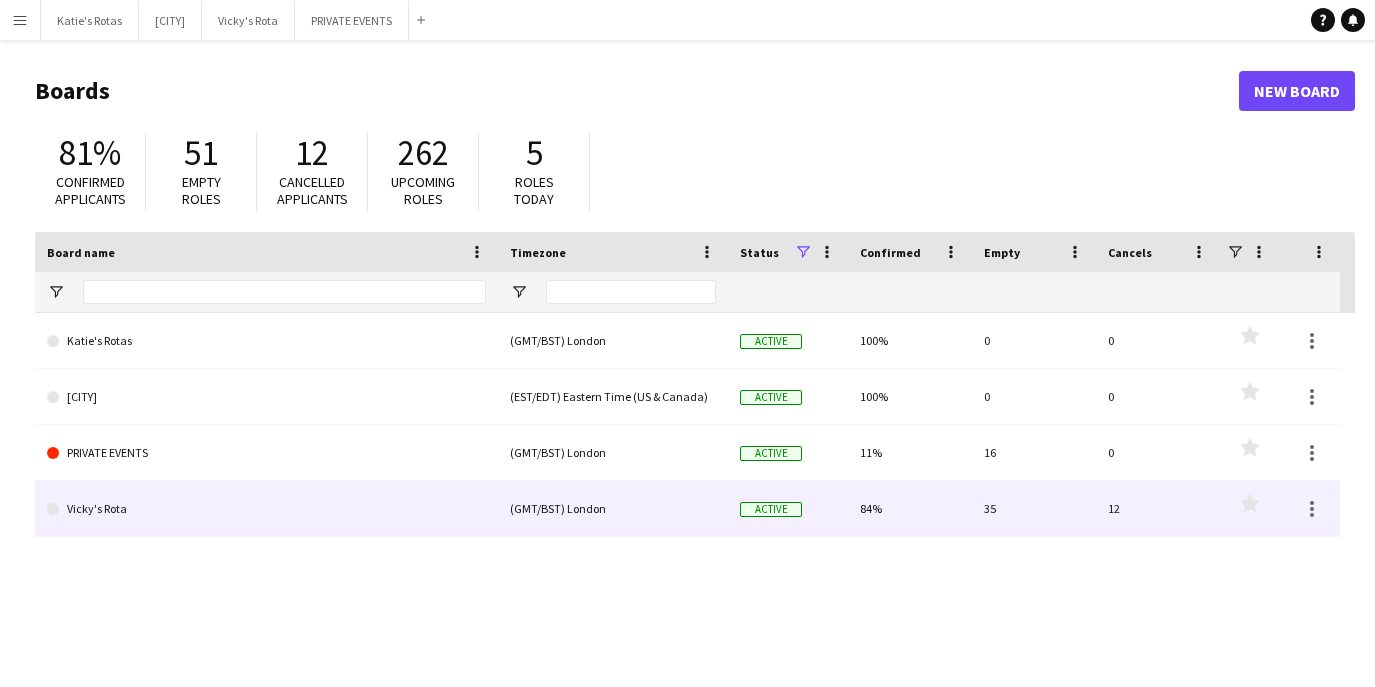 click on "Vicky's Rota" 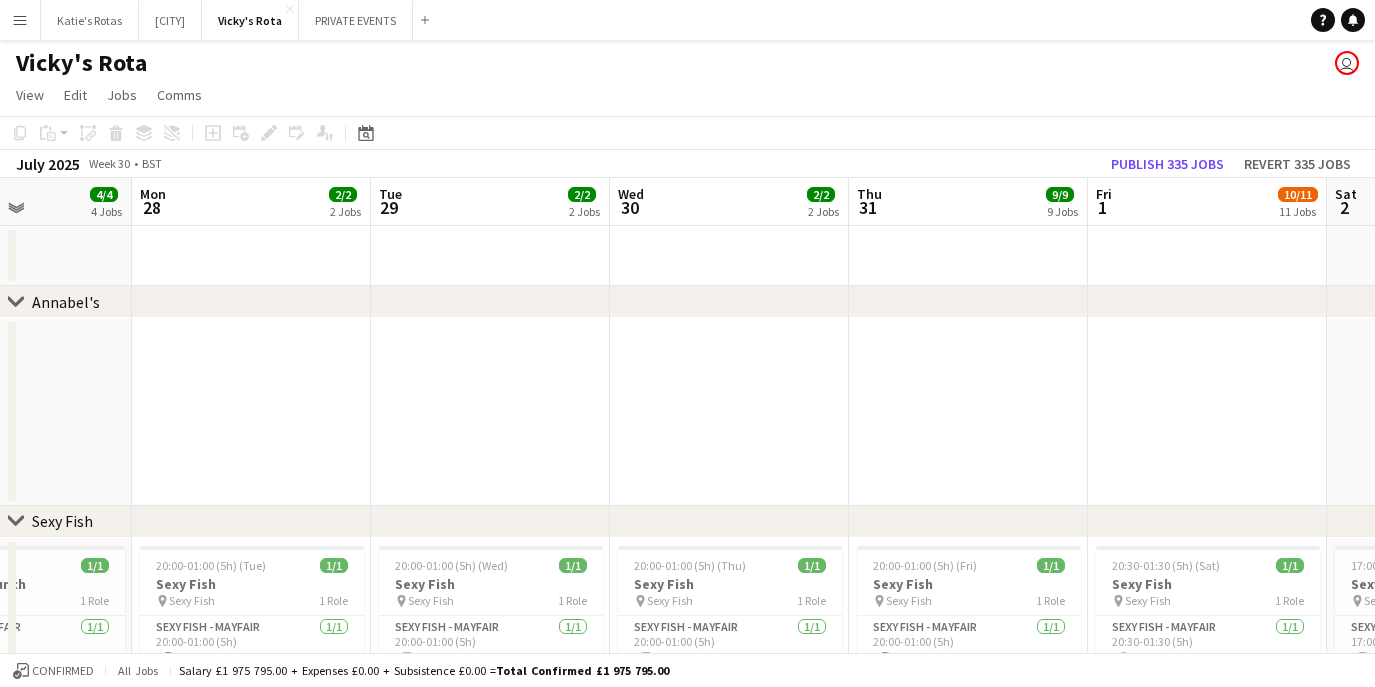 scroll, scrollTop: 0, scrollLeft: 650, axis: horizontal 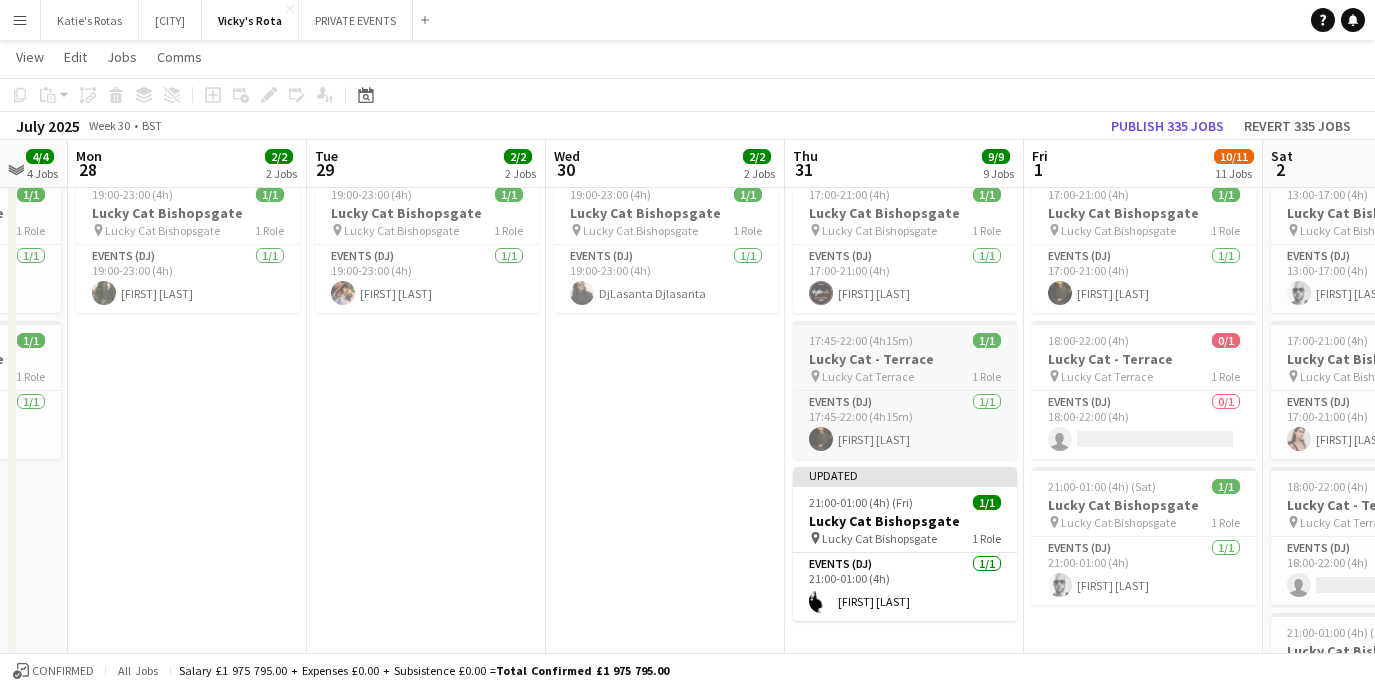 click on "Lucky Cat  Terrace" at bounding box center [868, 376] 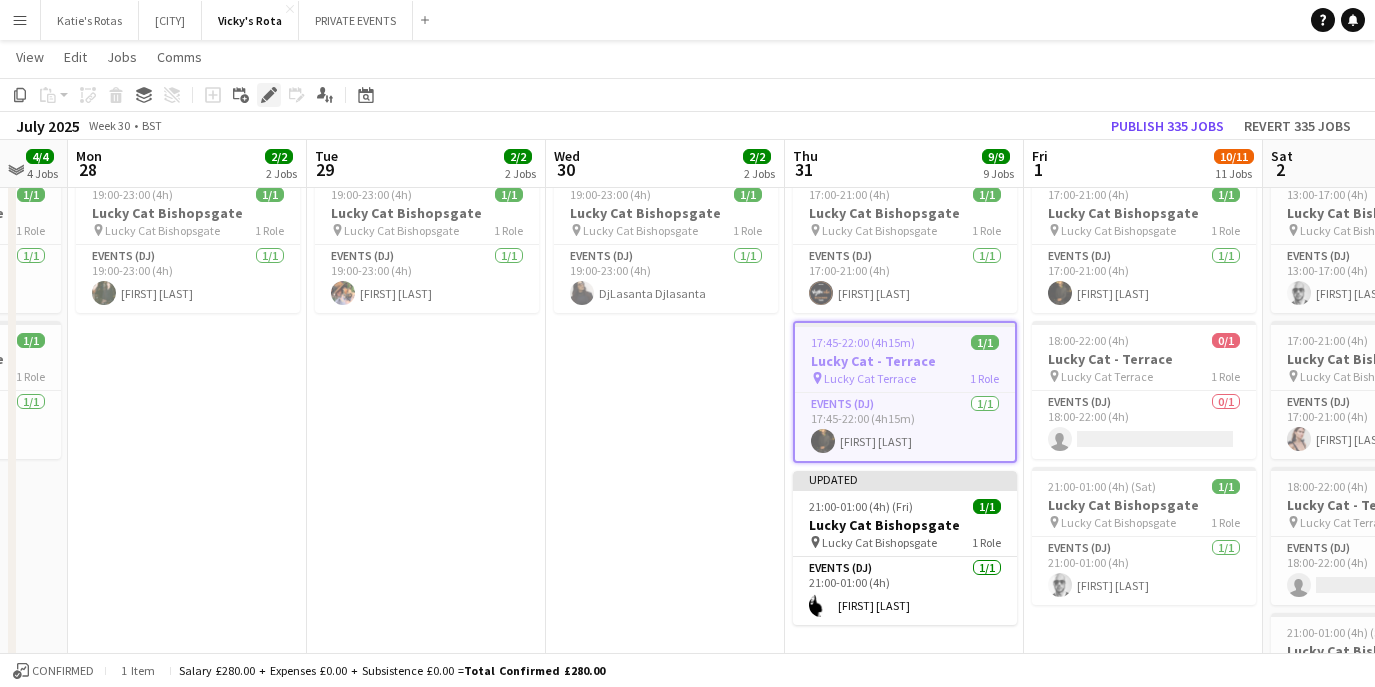 click 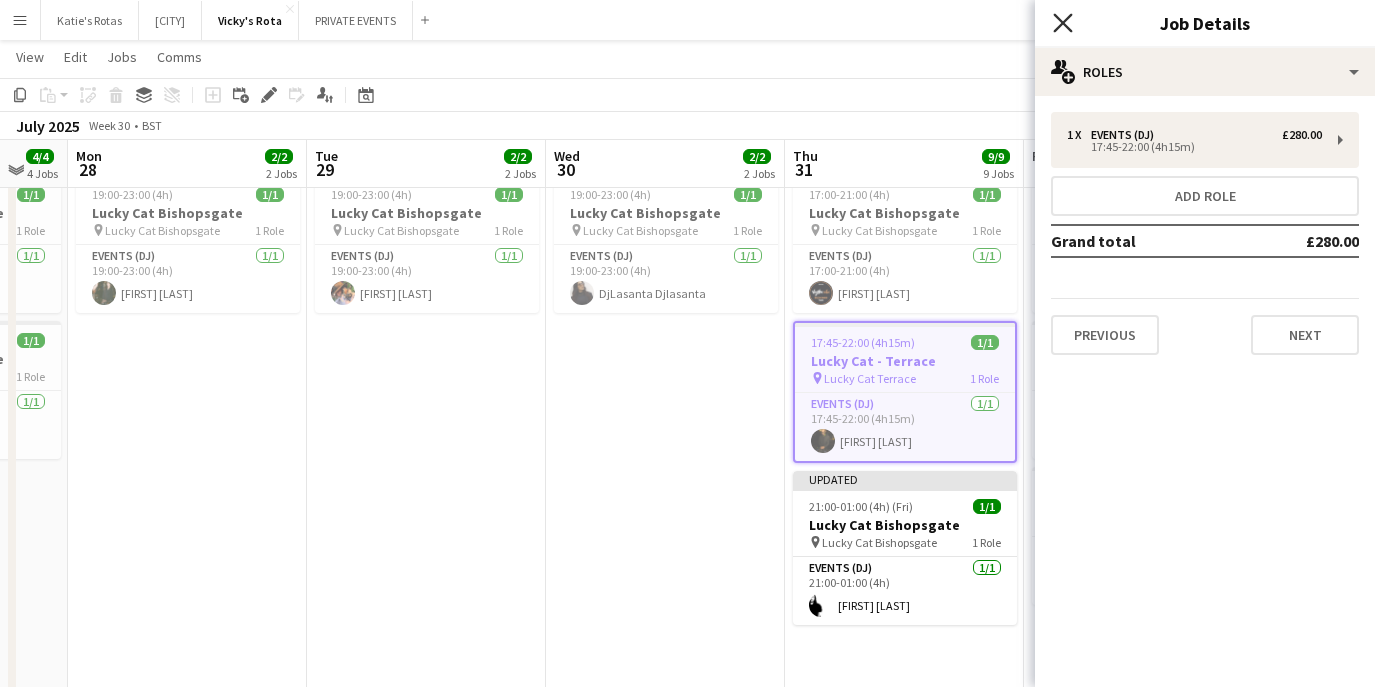 click on "Close pop-in" 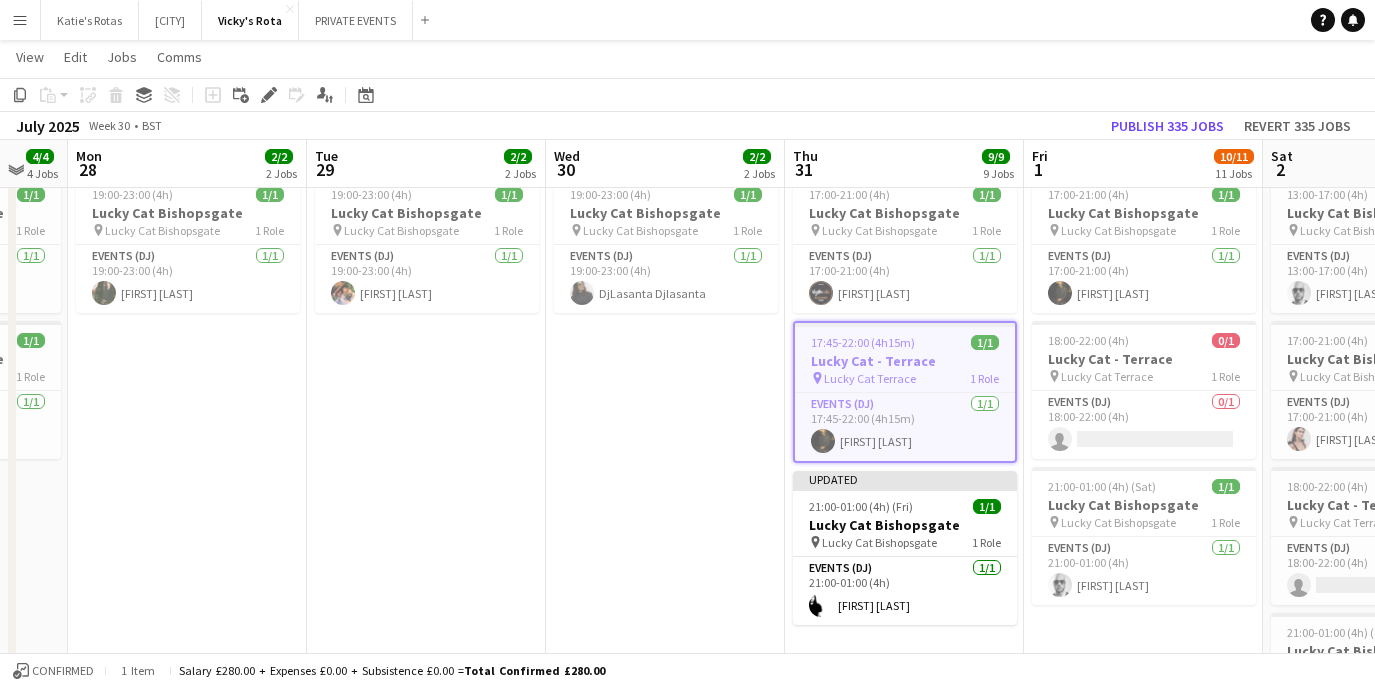 click on "Lucky Cat - Terrace" at bounding box center (905, 361) 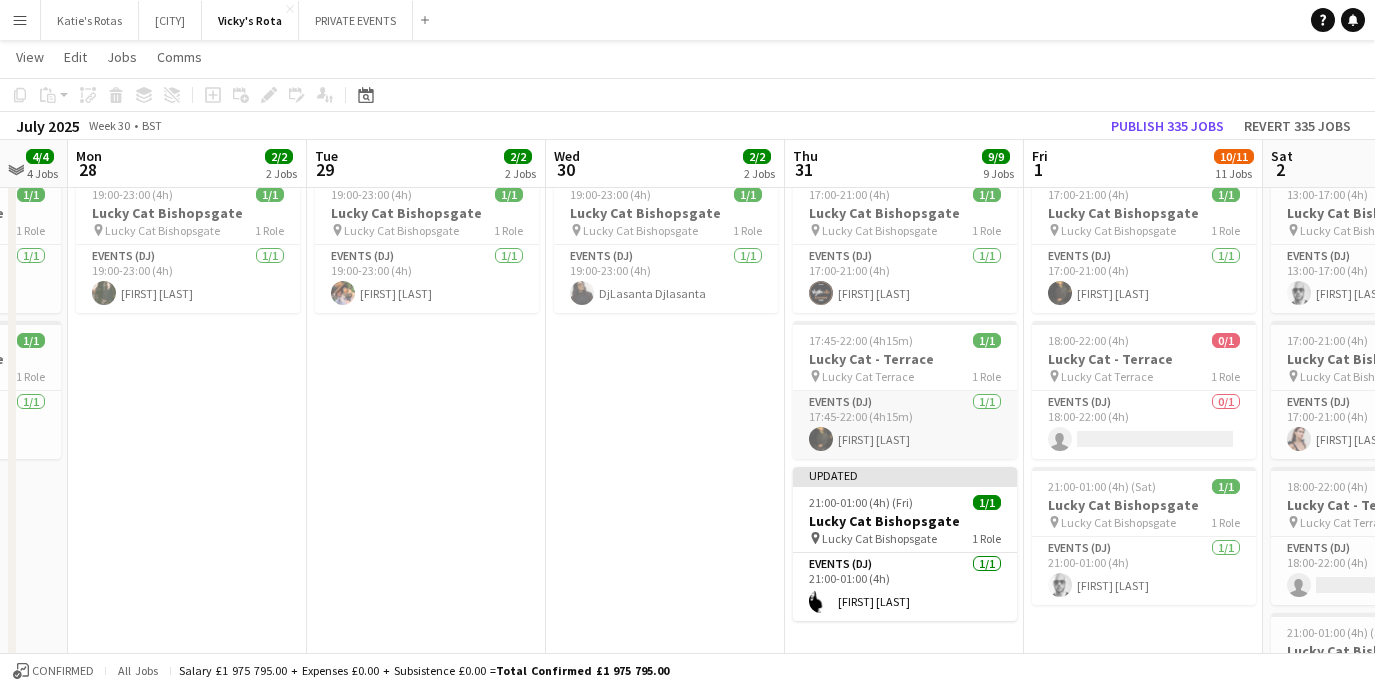 click on "Events (DJ)   1/1   [TIME]-[TIME]
[FIRST] [LAST]" at bounding box center (905, 425) 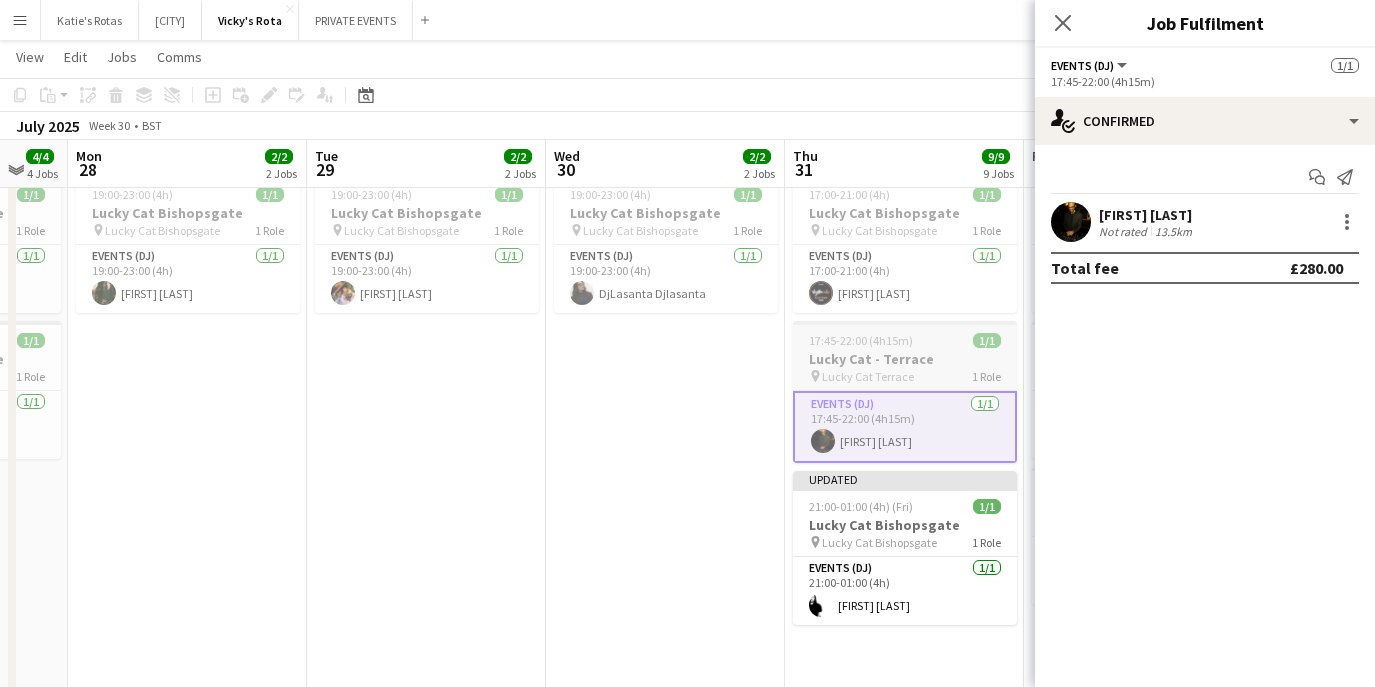 click on "Lucky Cat - Terrace" at bounding box center (905, 359) 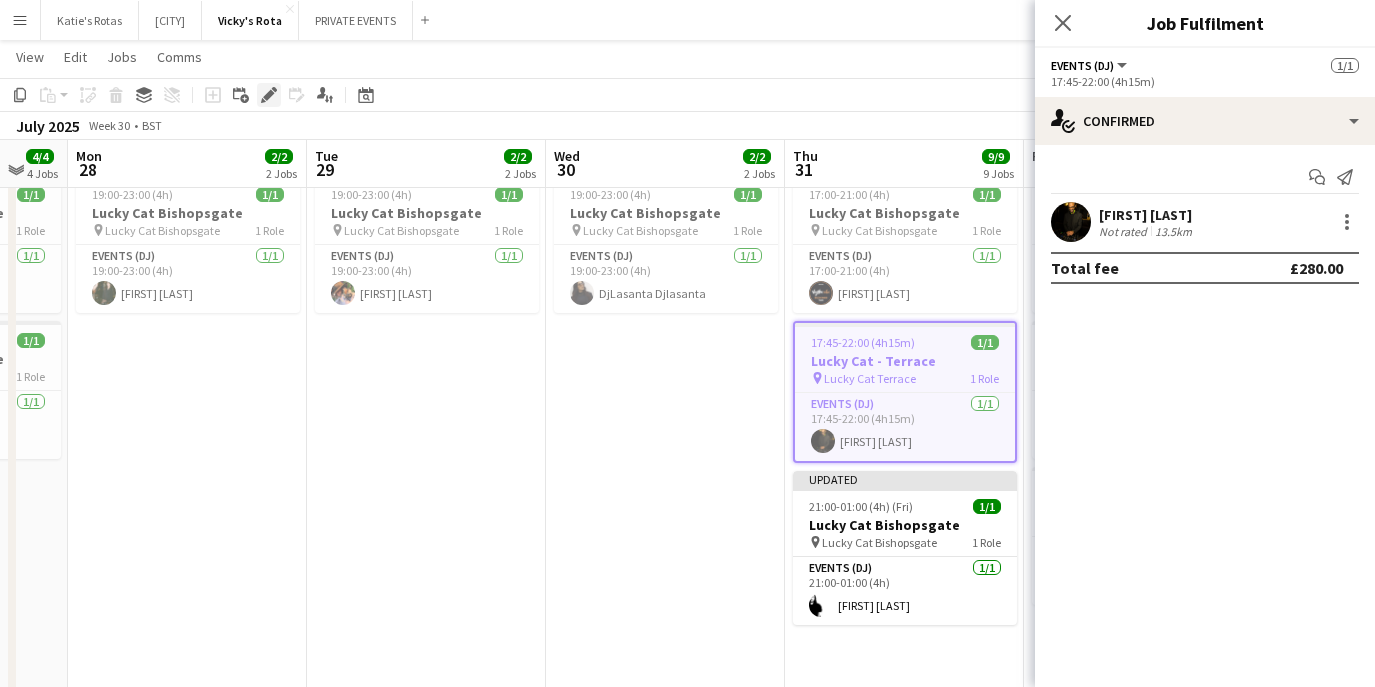 click on "Edit" 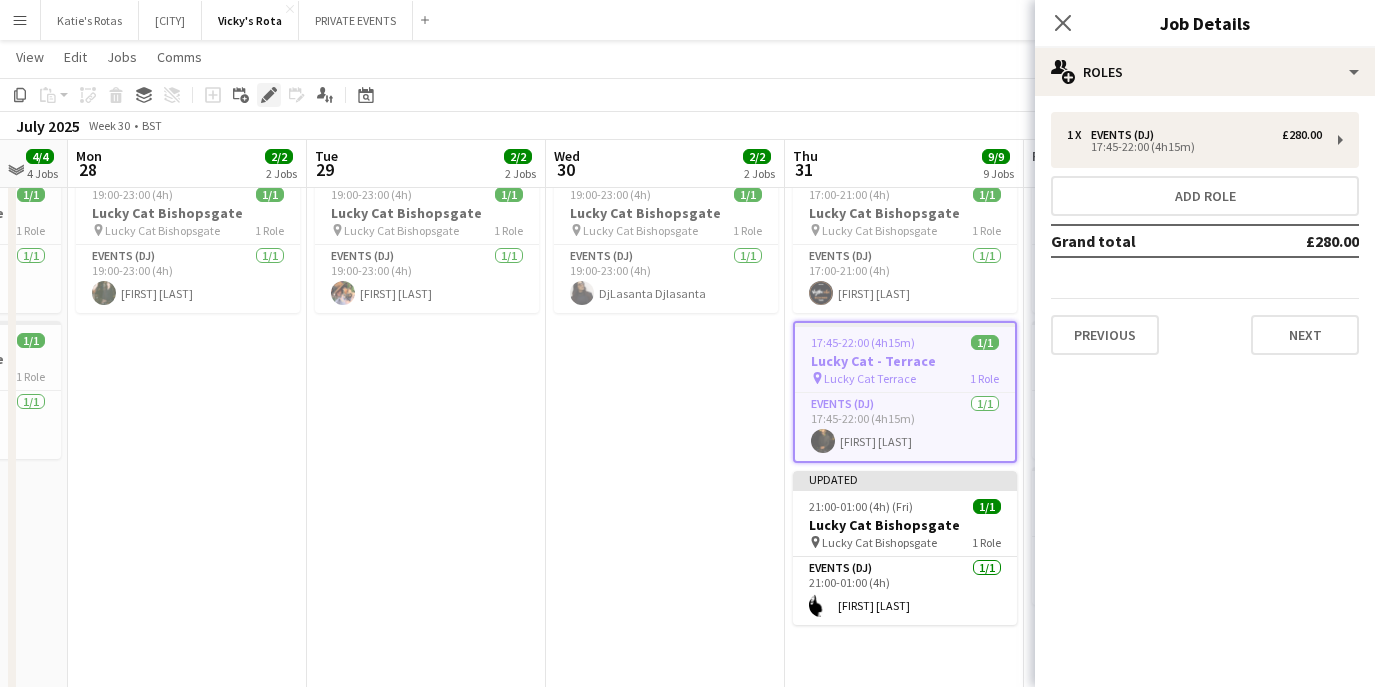 click on "Edit" 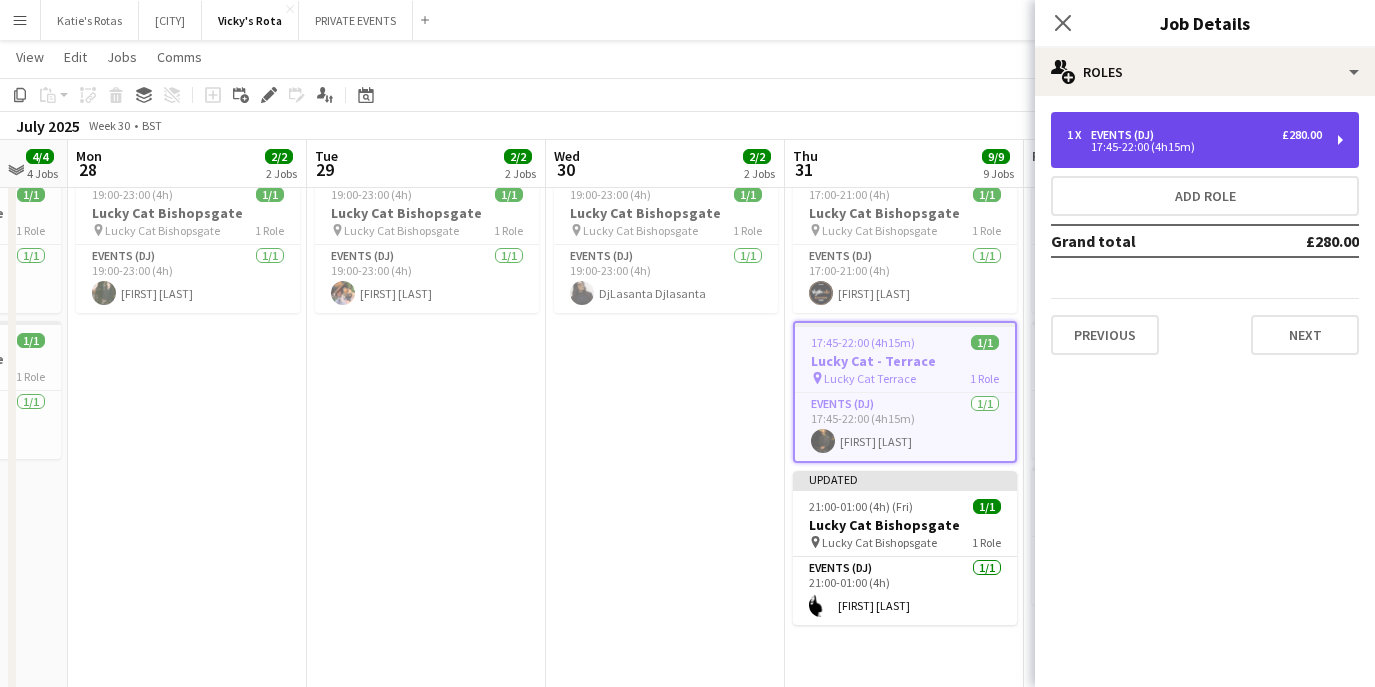 click on "1 x   Events (DJ)   £280.00" at bounding box center [1194, 135] 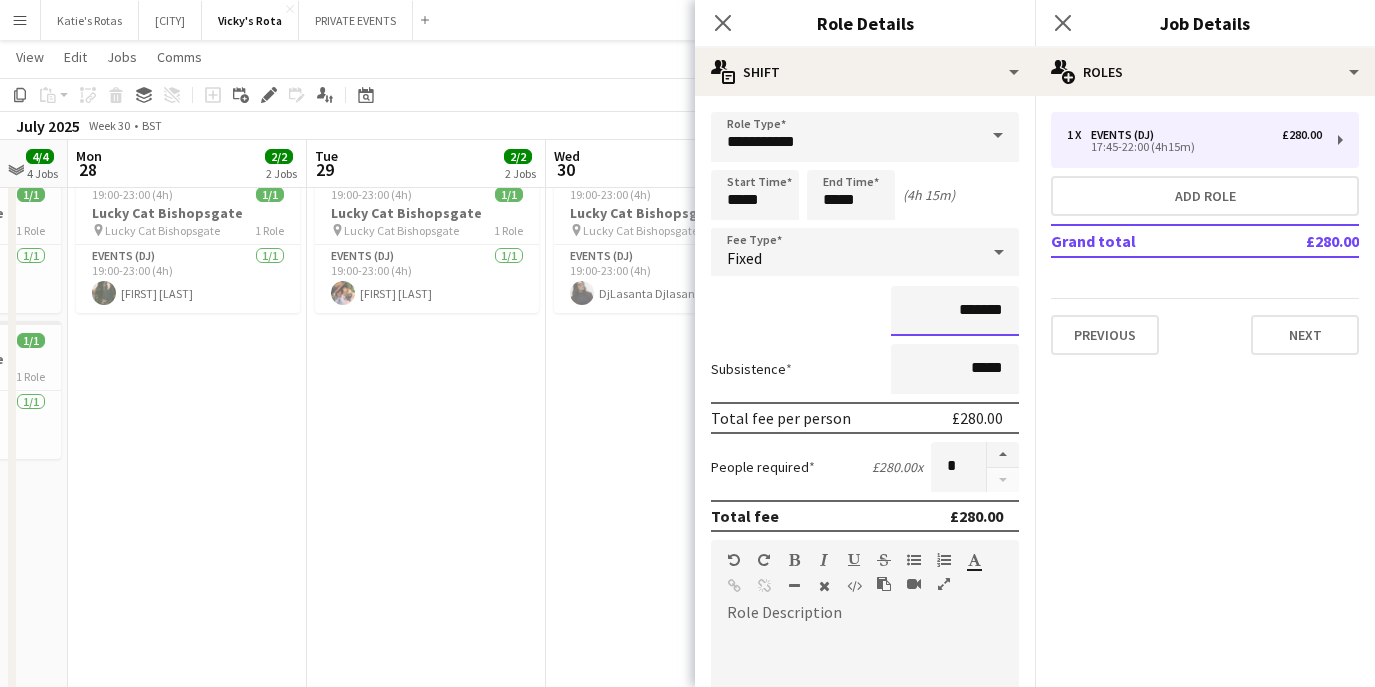 click on "*******" at bounding box center (955, 311) 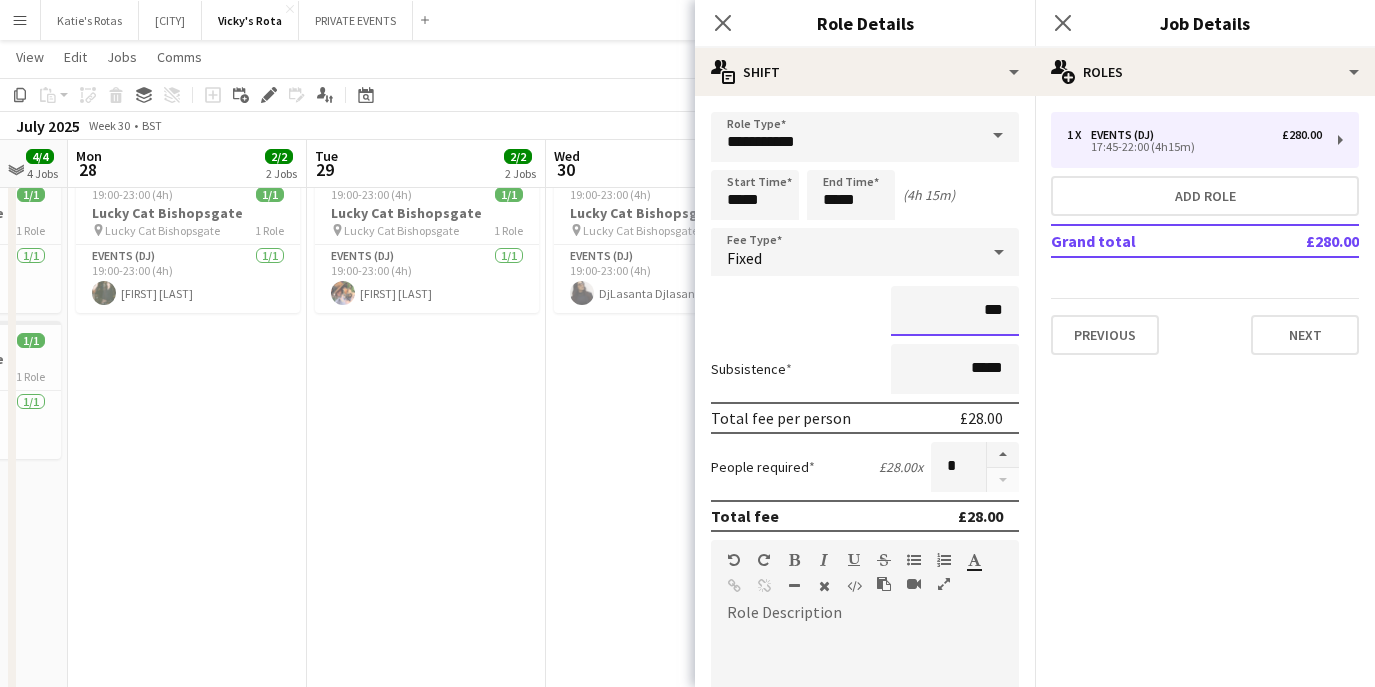 type on "**" 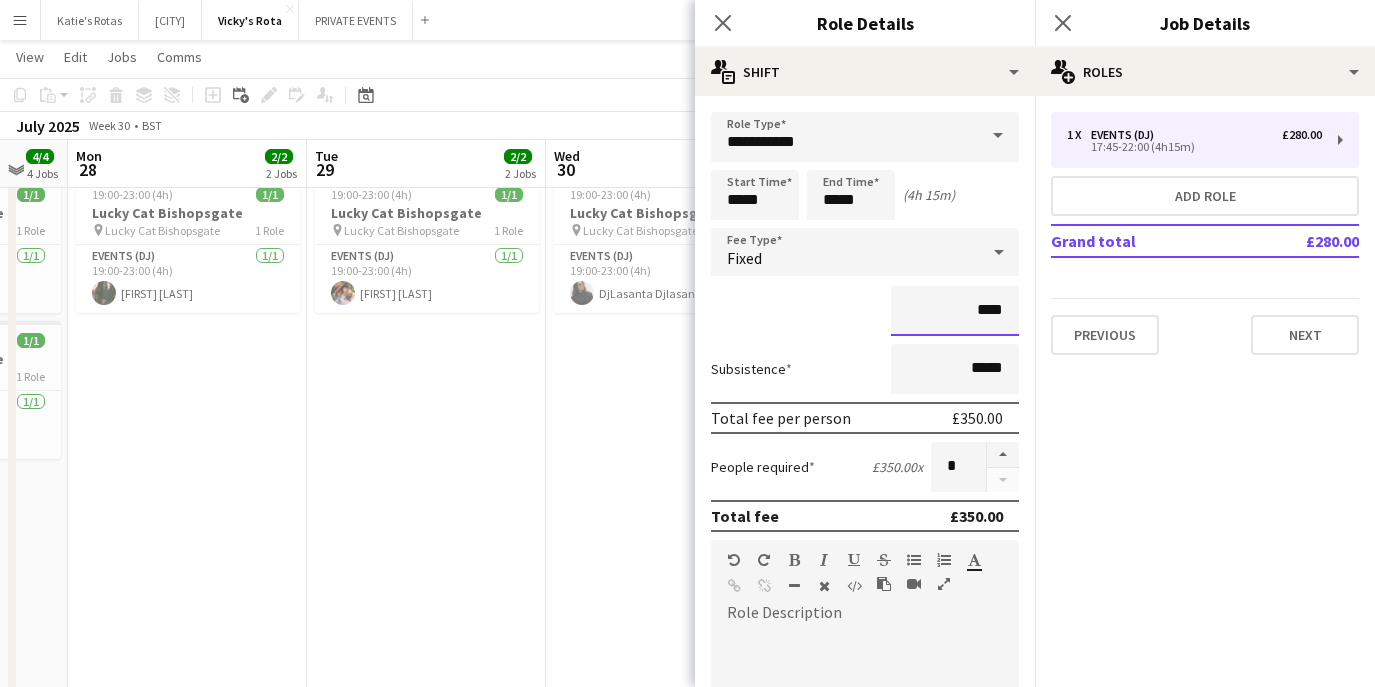 type on "****" 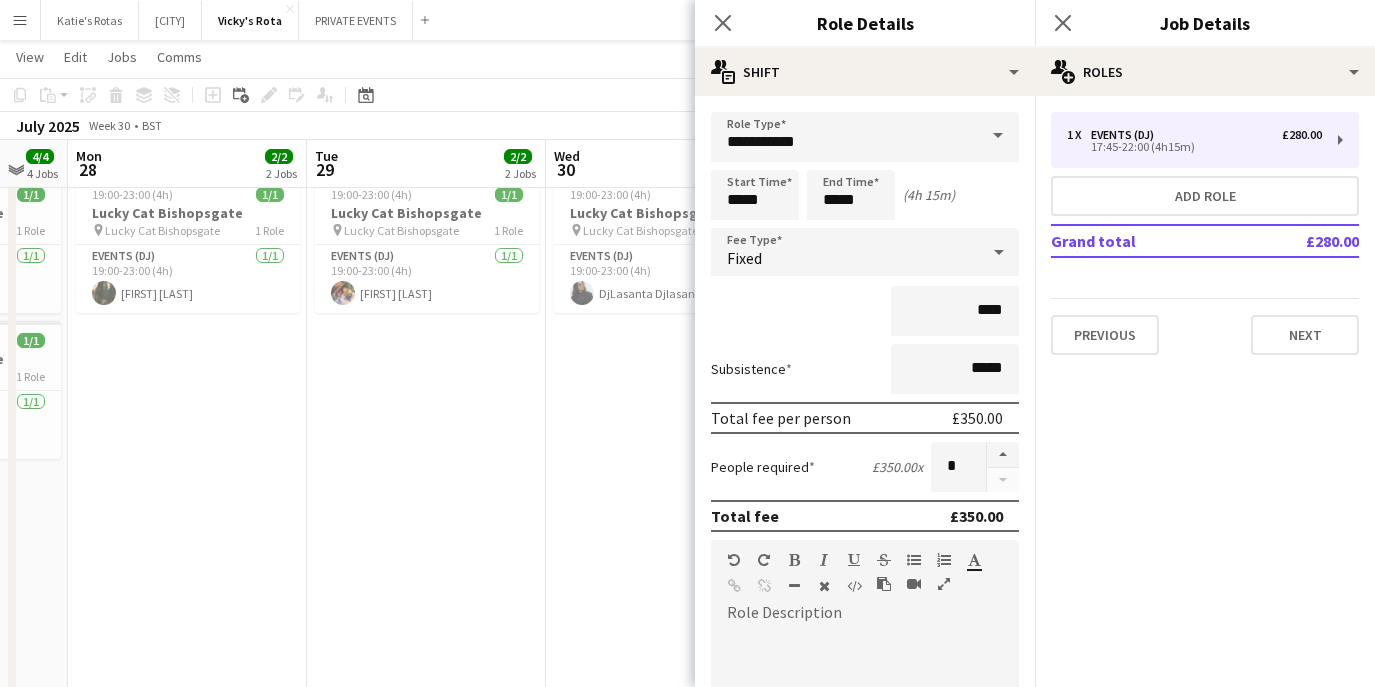 click on "Subsistence  *****" at bounding box center [865, 369] 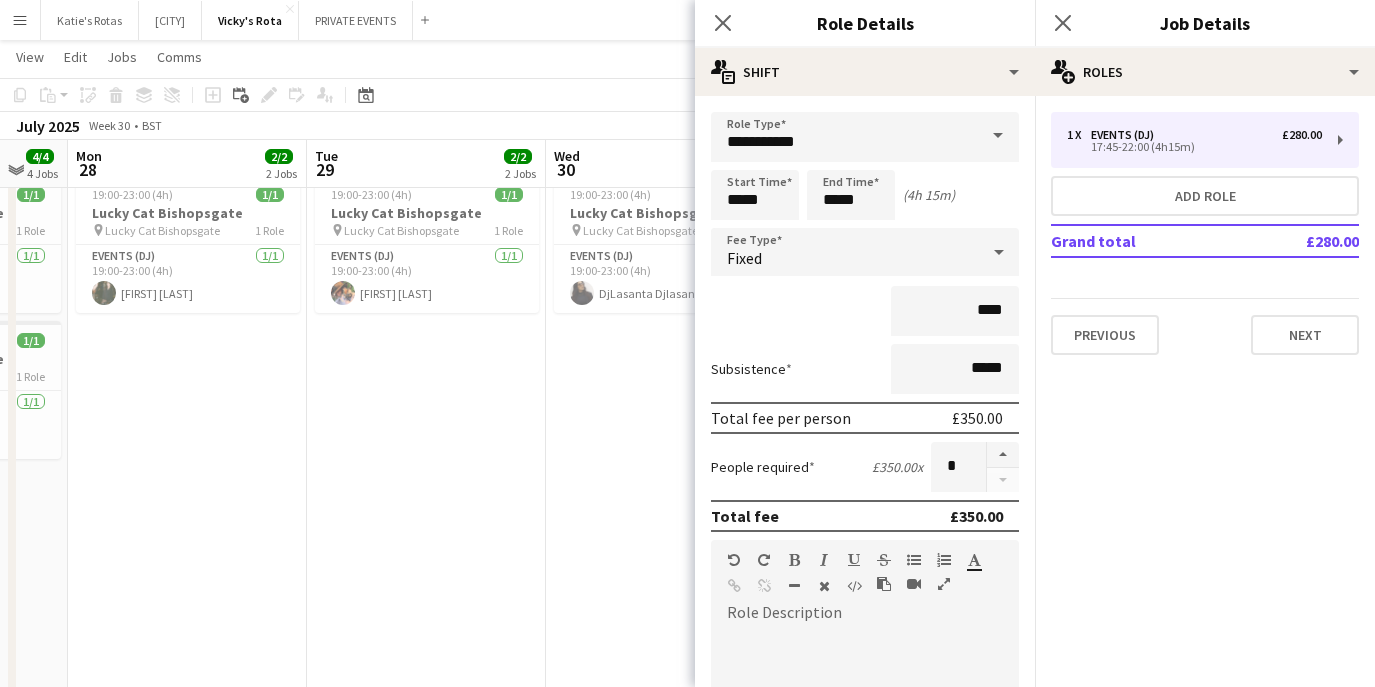 click on "[TIME]-[TIME] ([DURATION])    1/1   Lucky Cat Bishopsgate
pin
Lucky Cat Bishopsgate   1 Role   Events (DJ)   1/1   [TIME]-[TIME]
[FIRST] [LAST]" at bounding box center [665, 509] 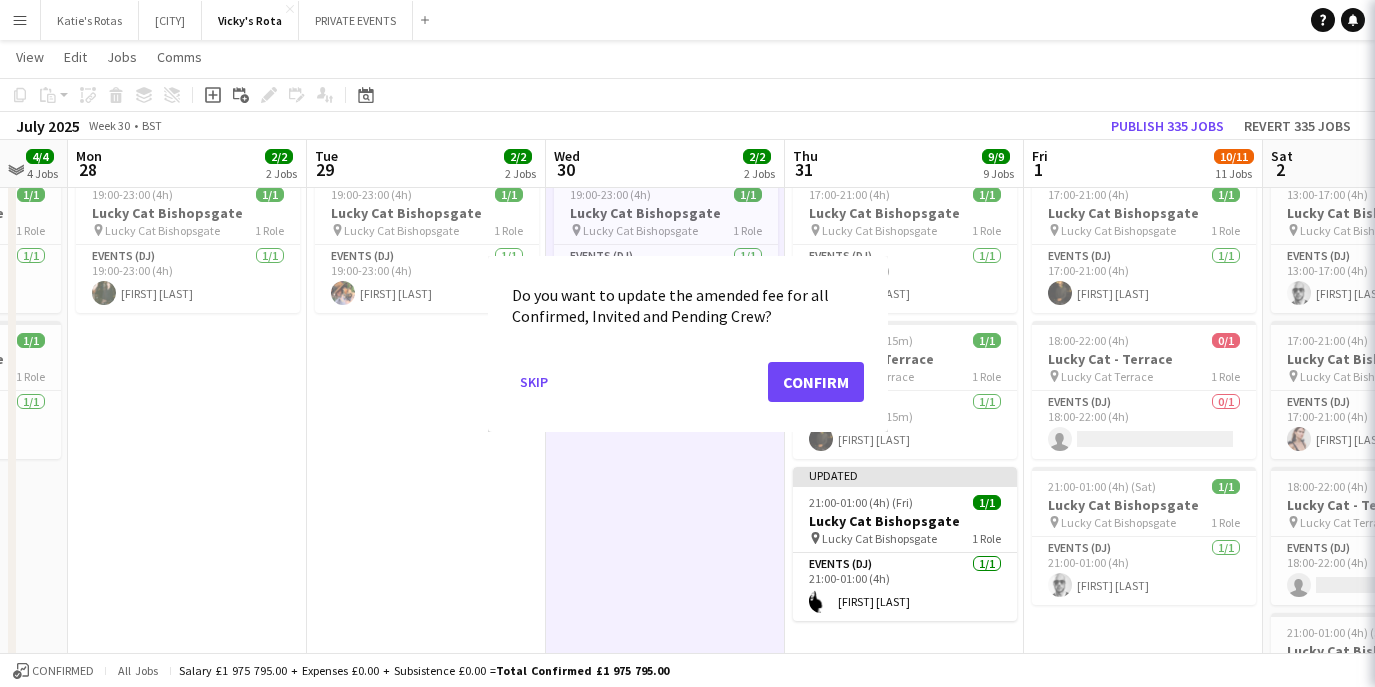 scroll, scrollTop: 0, scrollLeft: 0, axis: both 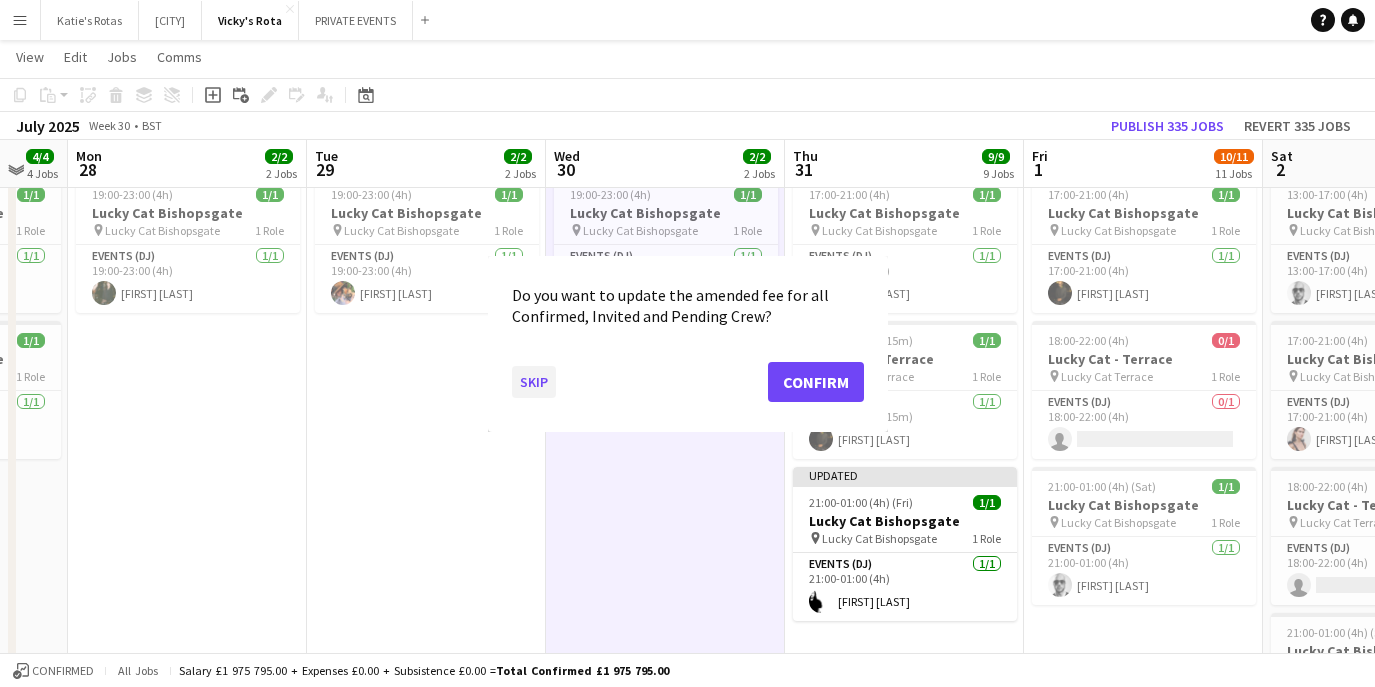 click on "Skip" 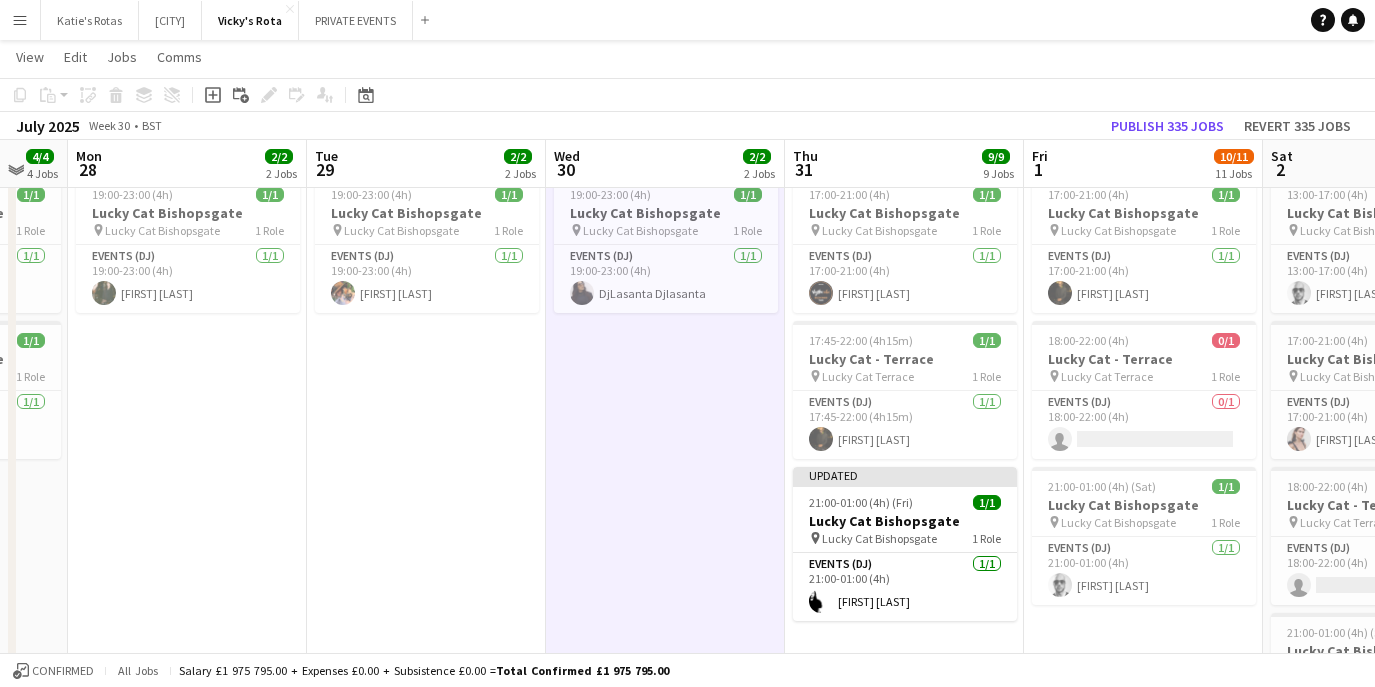 scroll, scrollTop: 1268, scrollLeft: 0, axis: vertical 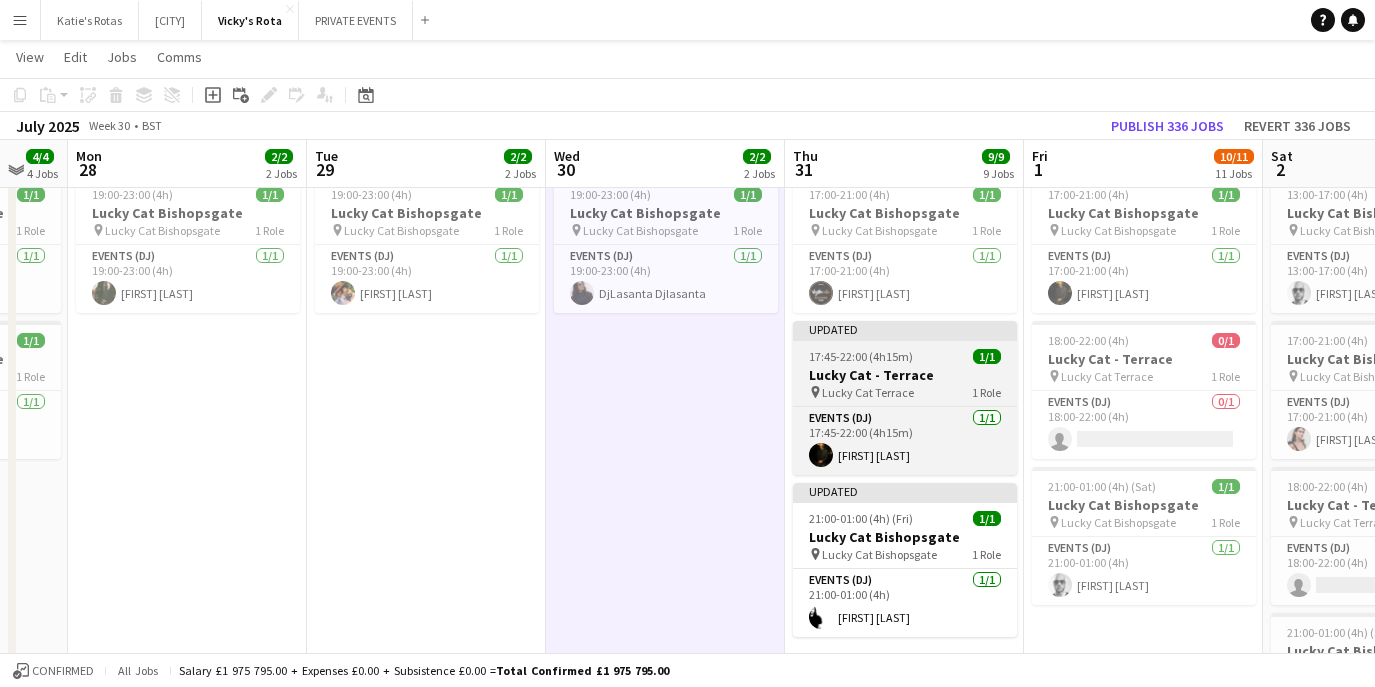 click on "Lucky Cat - Terrace" at bounding box center (905, 375) 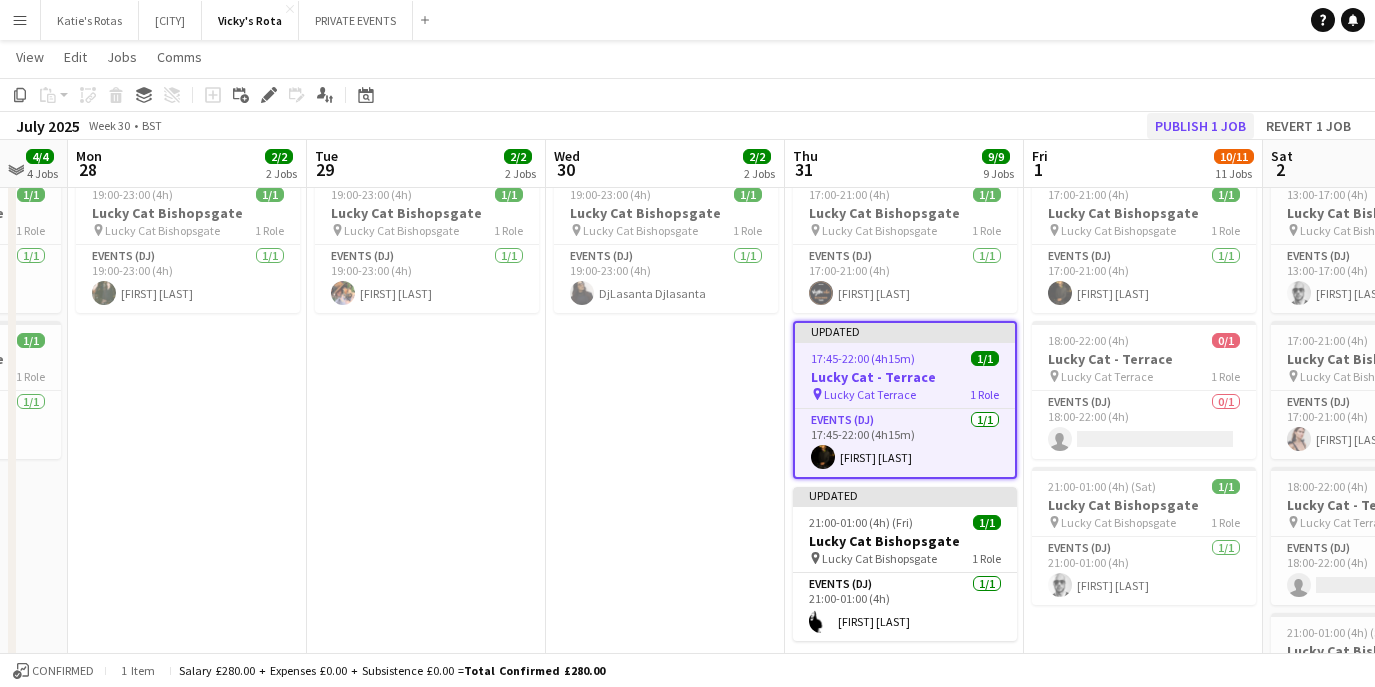 click on "Publish 1 job" 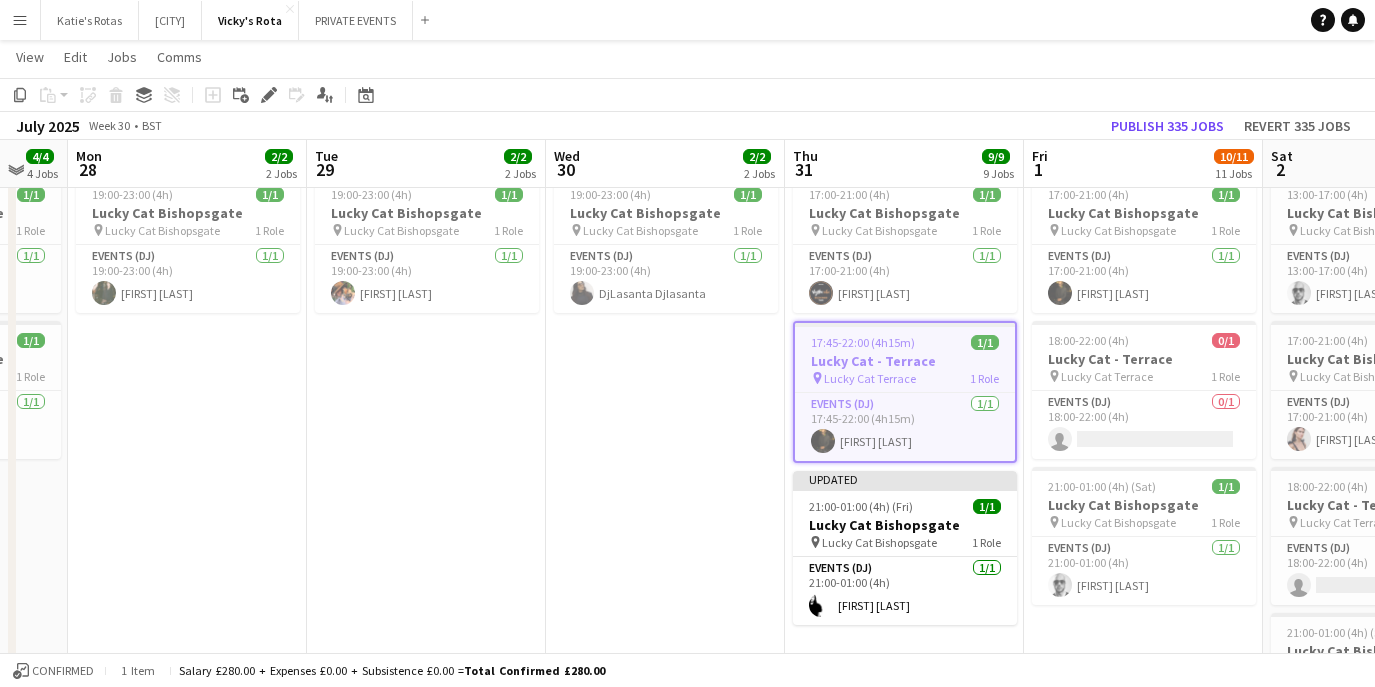 click on "[TIME]-[TIME] ([DURATION])    1/1   Lucky Cat Bishopsgate
pin
Lucky Cat Bishopsgate   1 Role   Events (DJ)   1/1   [TIME]-[TIME]
[FIRST] [LAST]" at bounding box center [665, 509] 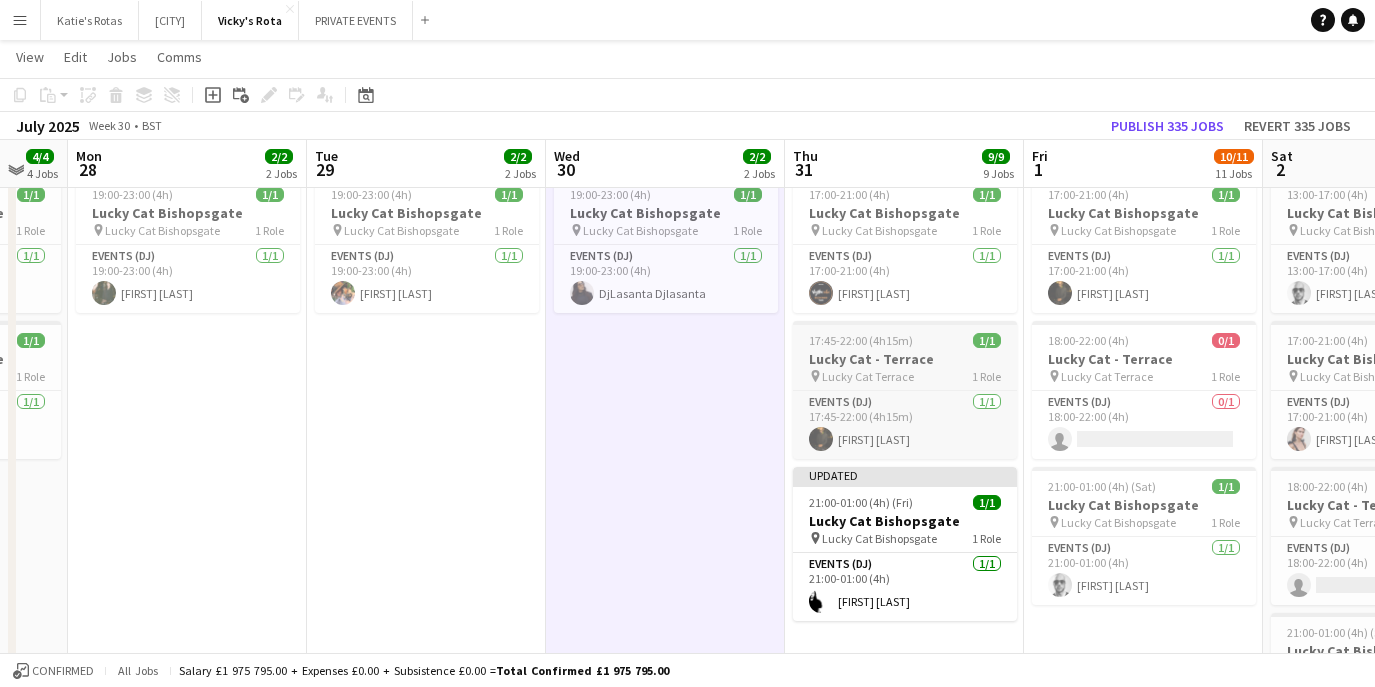 click on "Lucky Cat - Terrace" at bounding box center [905, 359] 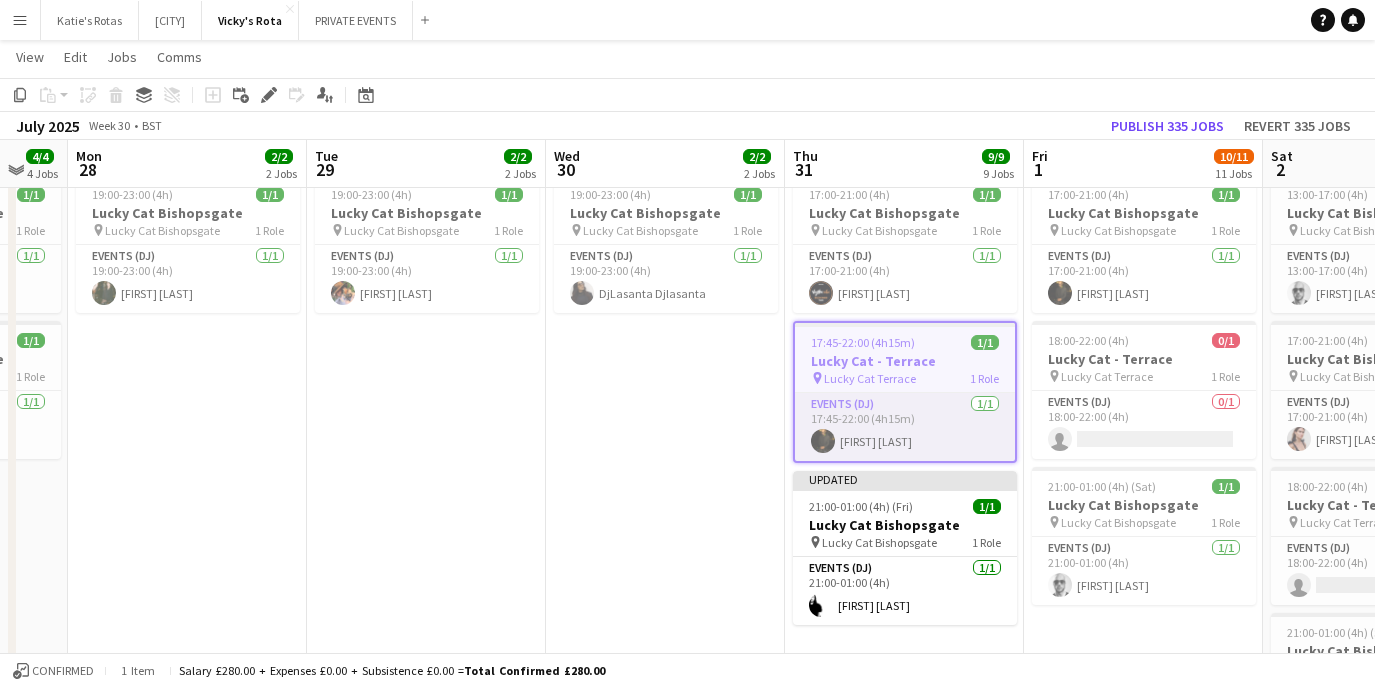 click on "Events (DJ)   1/1   [TIME]-[TIME]
[FIRST] [LAST]" at bounding box center (905, 427) 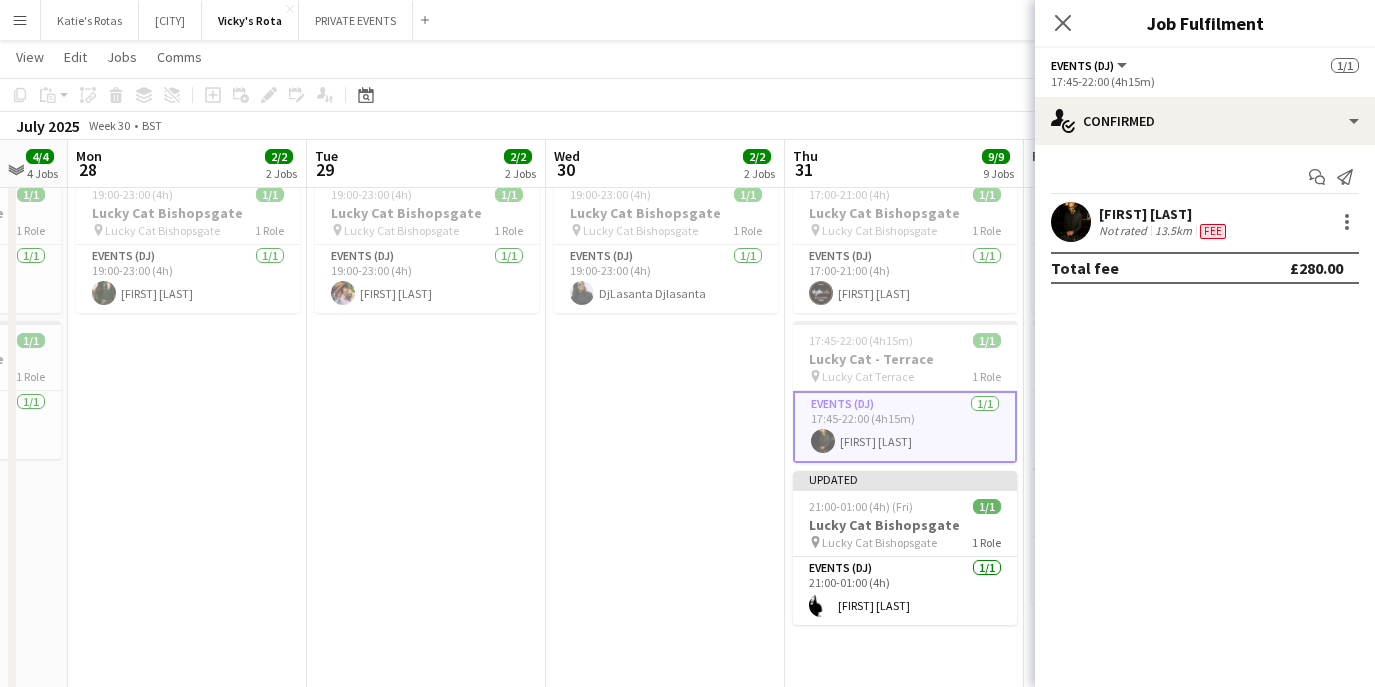 click on "[TIME]-[TIME] ([DURATION])    1/1   Lucky Cat Bishopsgate
pin
Lucky Cat Bishopsgate   1 Role   Events (DJ)   1/1   [TIME]-[TIME]
[FIRST] [LAST]" at bounding box center (665, 509) 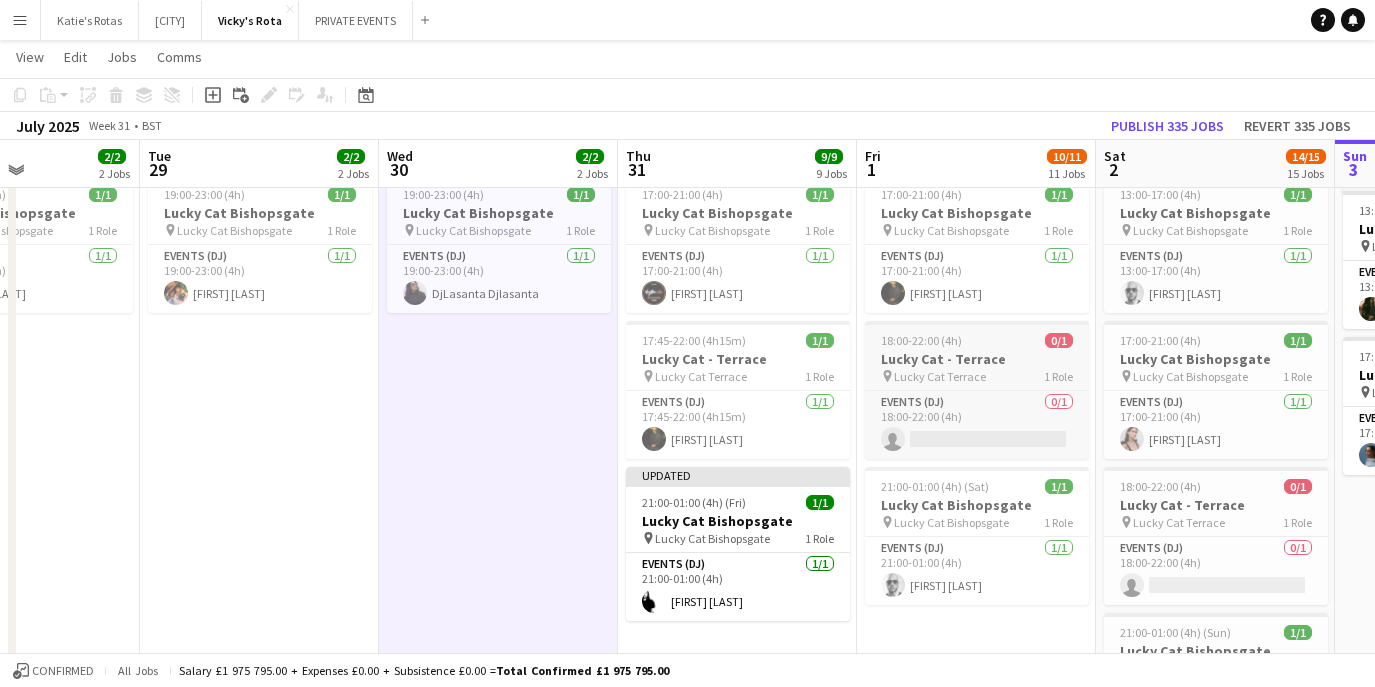 scroll, scrollTop: 0, scrollLeft: 848, axis: horizontal 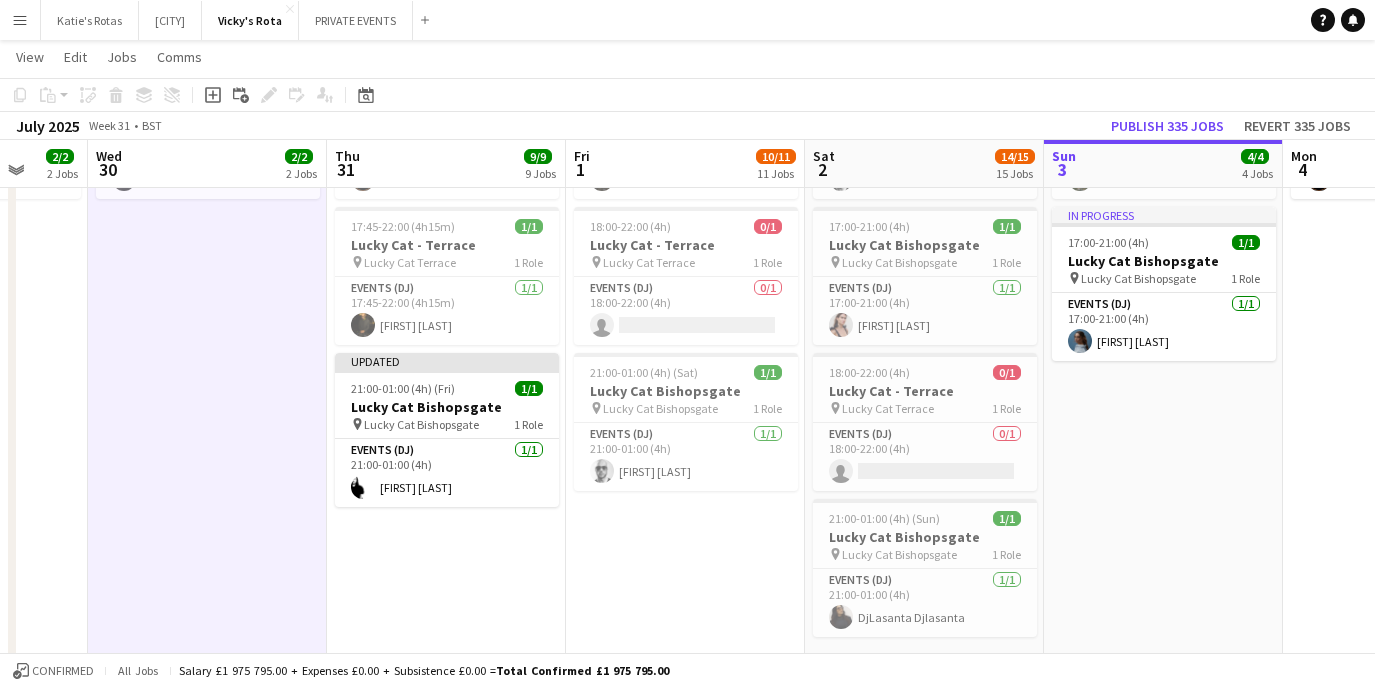 click on "[TIME]-[TIME] ([DURATION])    1/1   Lucky Cat Bishopsgate
pin
Lucky Cat Bishopsgate   1 Role   Events (DJ)   1/1   [TIME]-[TIME]
[FIRST] [LAST]     [TIME]-[TIME] ([DURATION])    0/1   Lucky Cat - Terrace
pin
Lucky Cat  Terrace   1 Role   Events (DJ)   0/1   [TIME]-[TIME]
single-neutral-actions
[TIME]-[TIME] ([DURATION])   1/1   Lucky Cat Bishopsgate
pin
Lucky Cat Bishopsgate   1 Role   Events (DJ)   1/1   [TIME]-[TIME]
[FIRST] [LAST]" at bounding box center (685, 395) 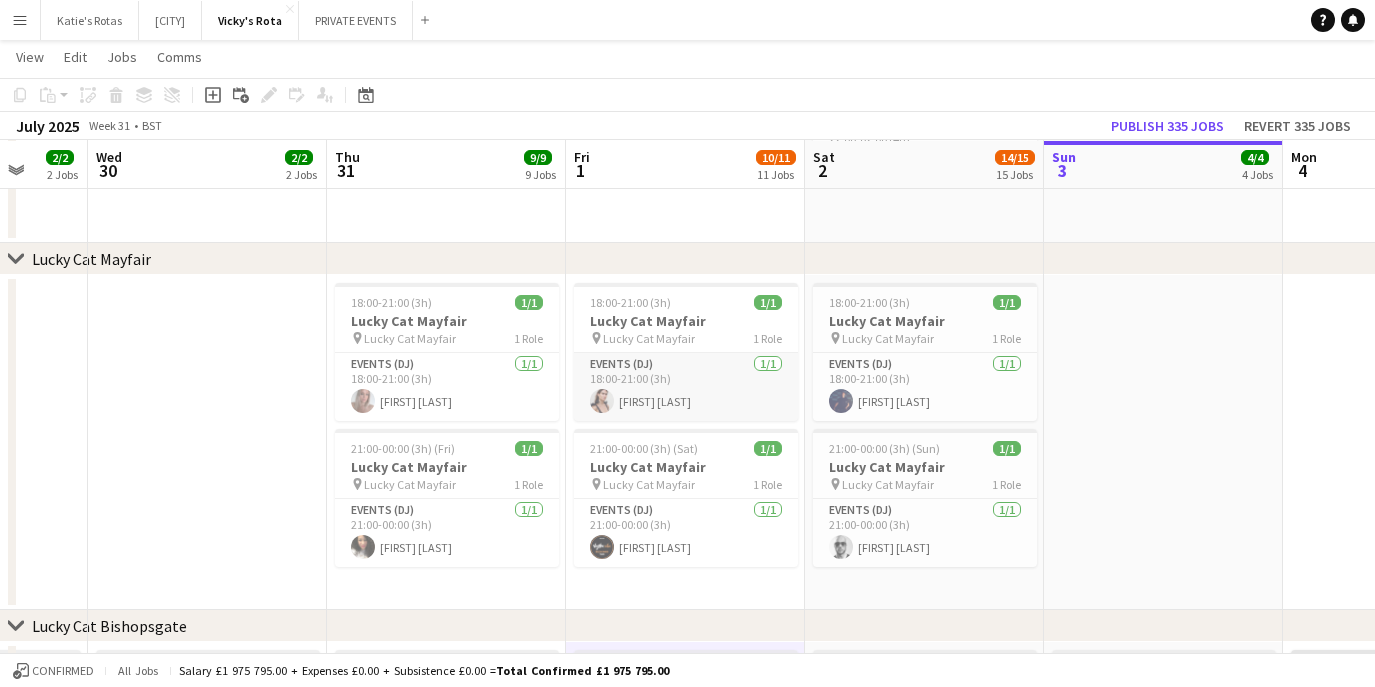 scroll, scrollTop: 796, scrollLeft: 0, axis: vertical 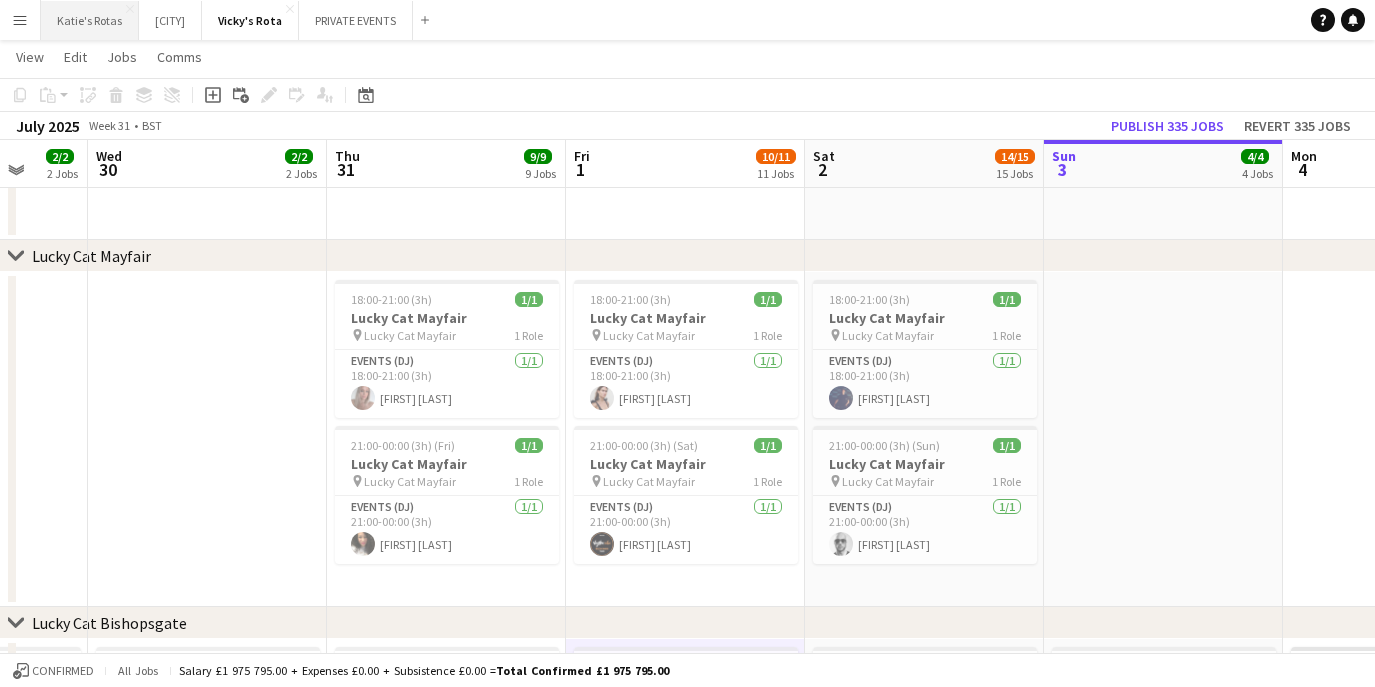 click on "[NAME]'s Rotas
Close" at bounding box center [90, 20] 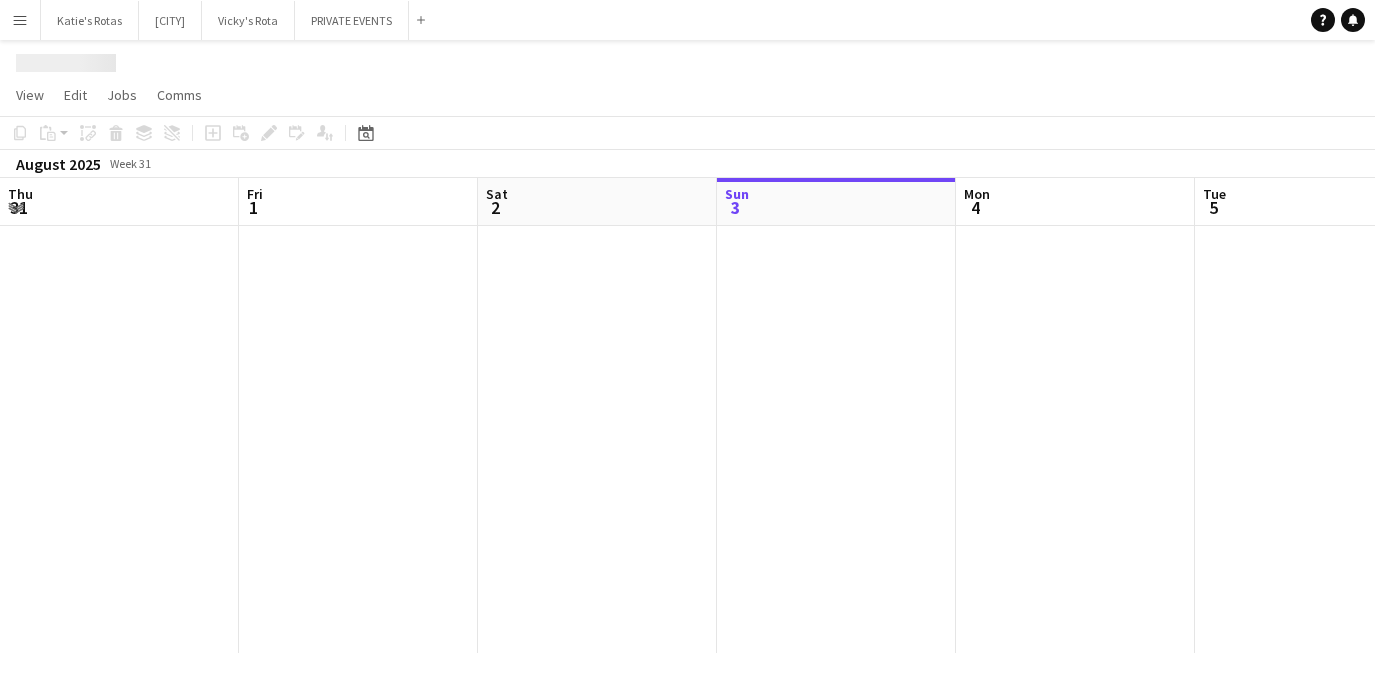 scroll, scrollTop: 0, scrollLeft: 0, axis: both 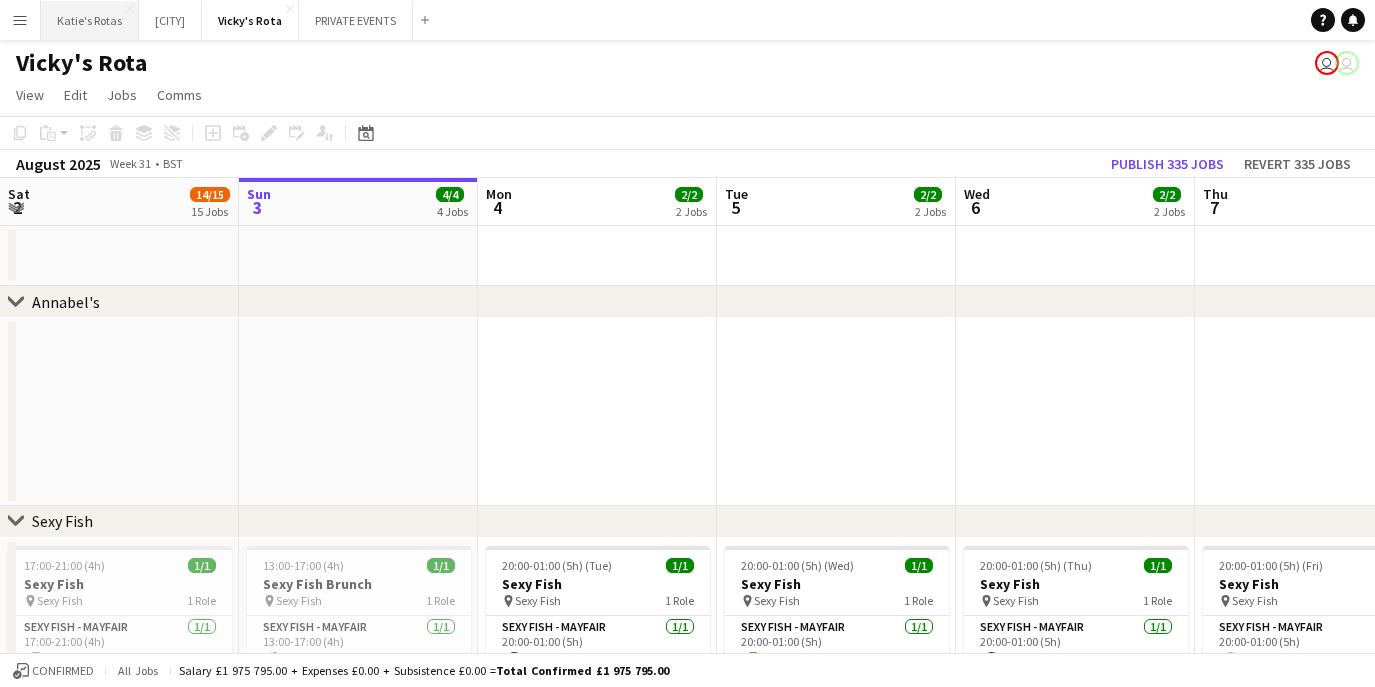 click on "[NAME]'s Rotas
Close" at bounding box center (90, 20) 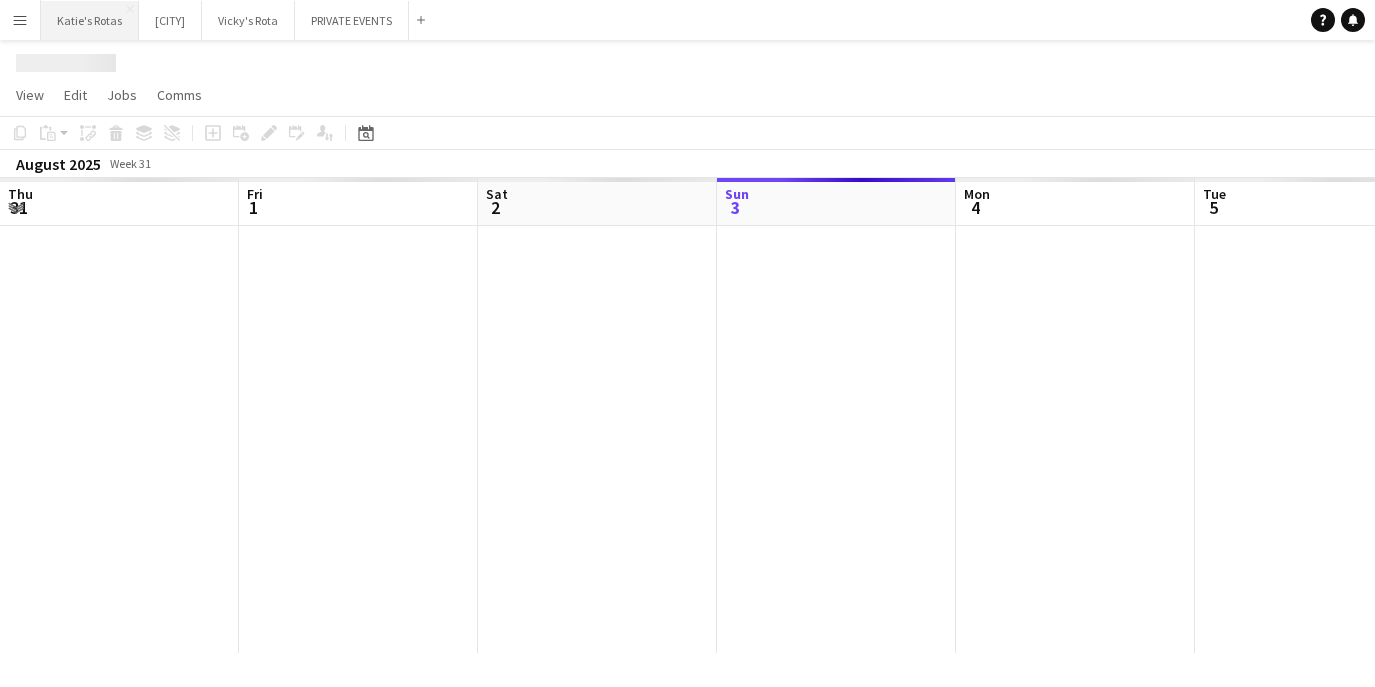 scroll, scrollTop: 0, scrollLeft: 478, axis: horizontal 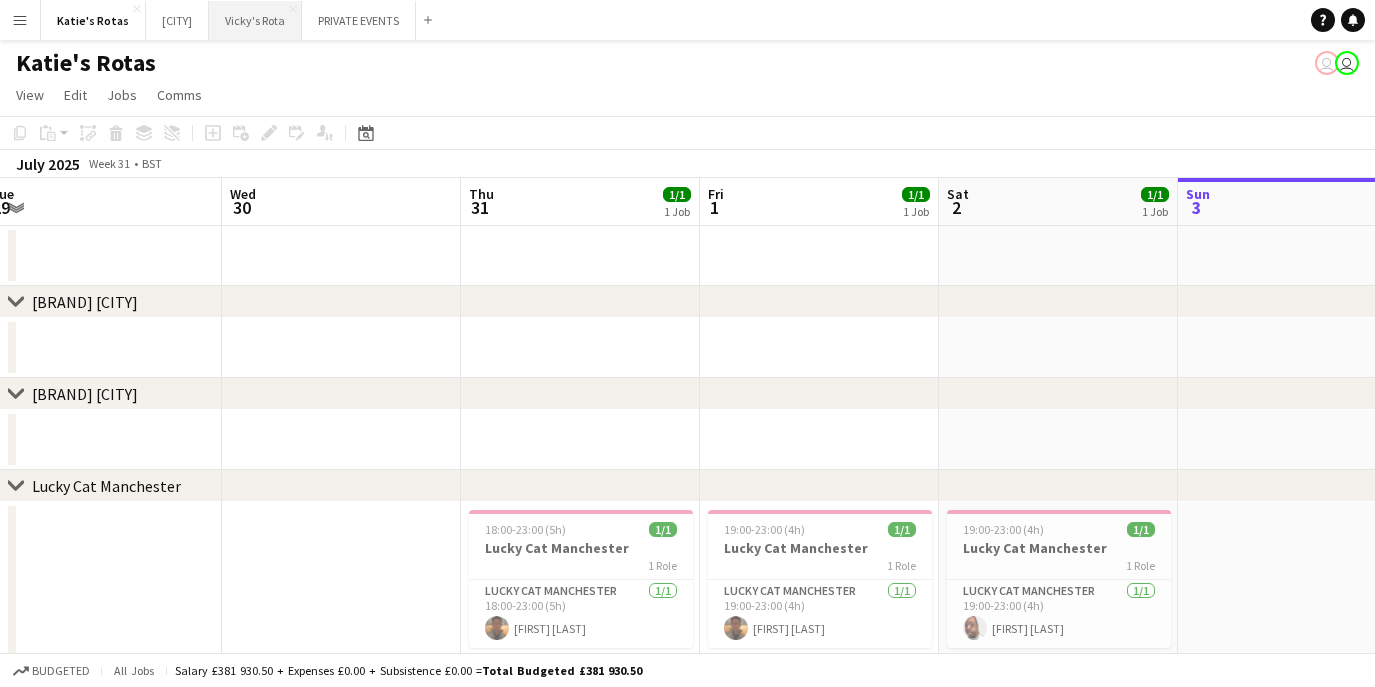 click on "Vicky's Rota
Close" at bounding box center [255, 20] 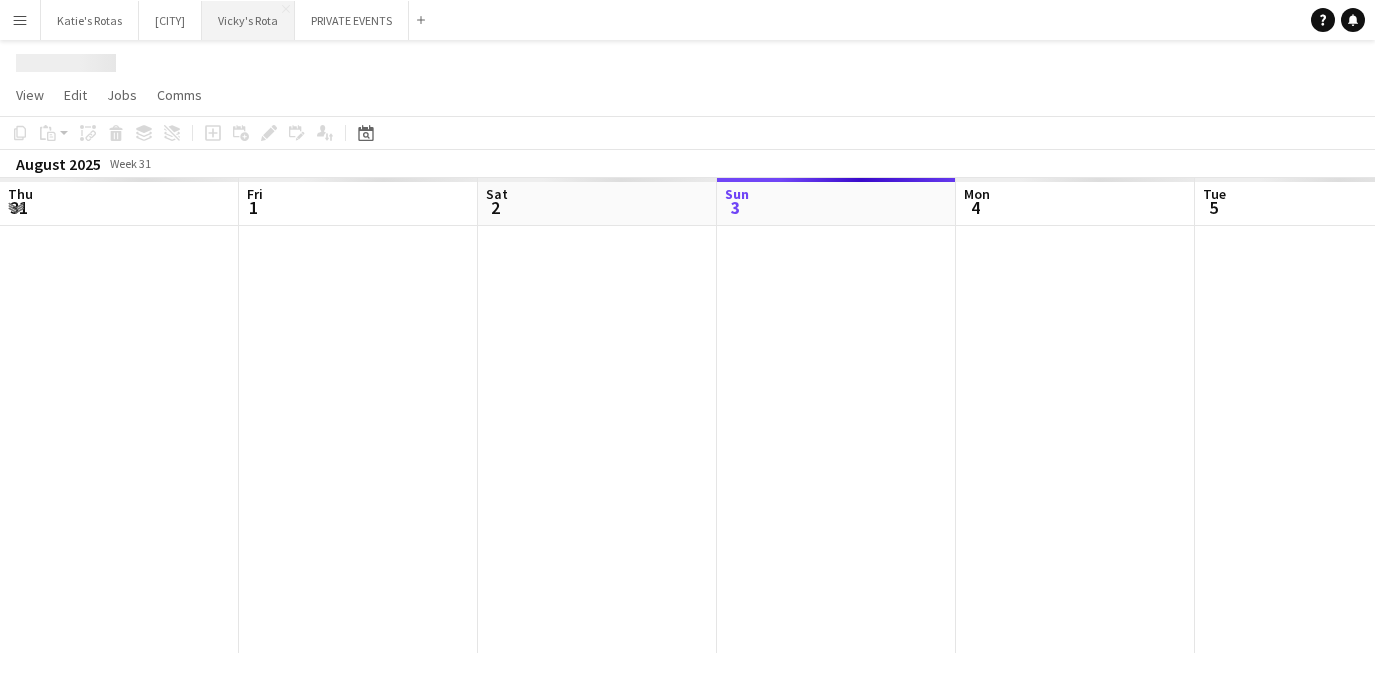 scroll, scrollTop: 0, scrollLeft: 478, axis: horizontal 